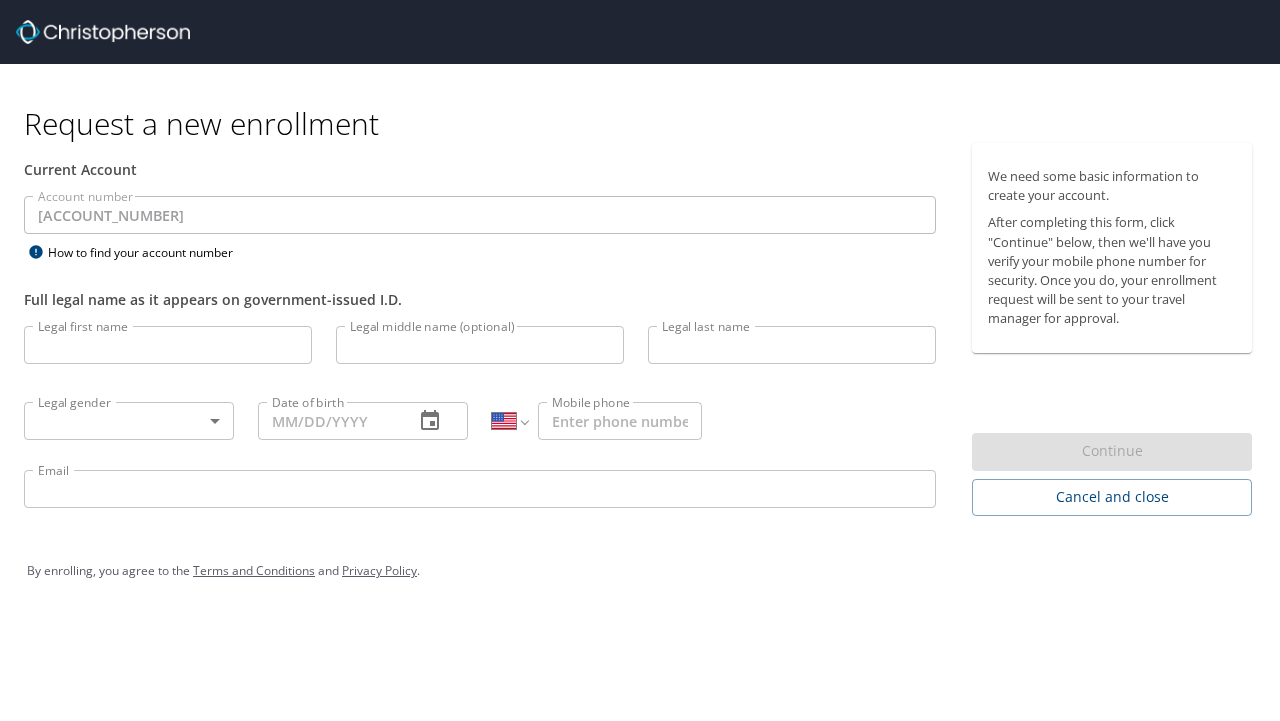 select on "US" 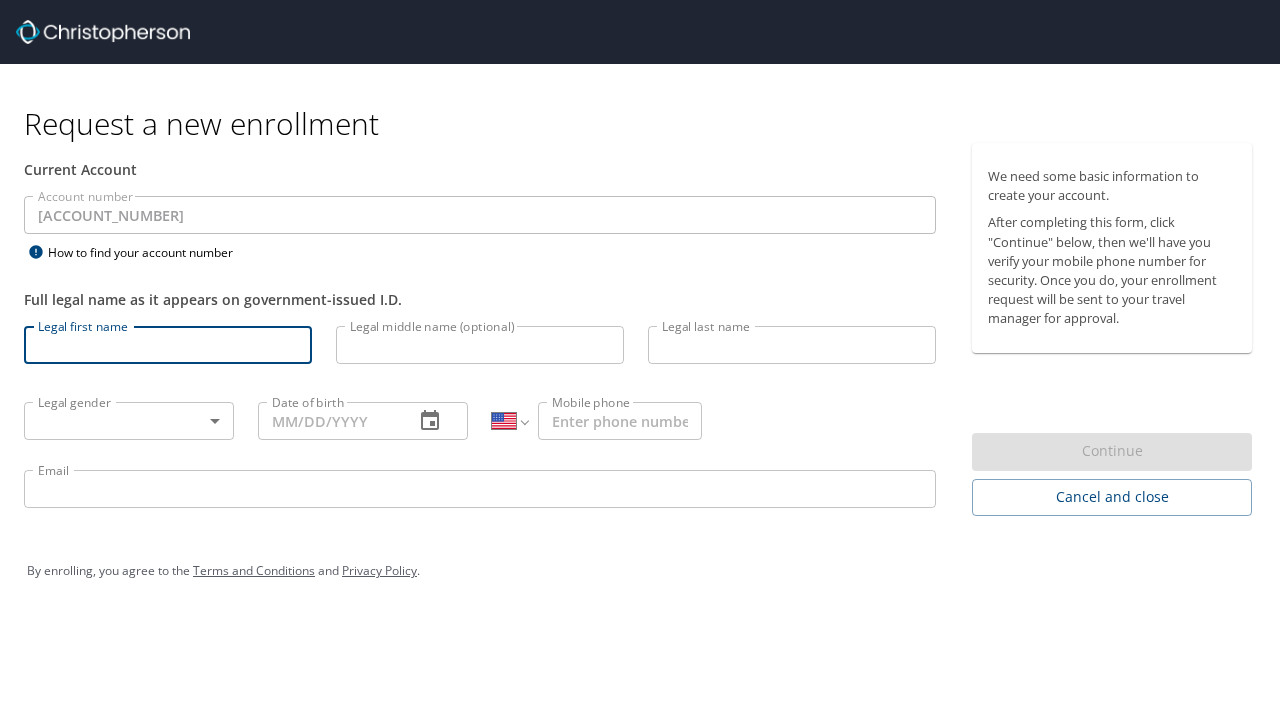 click on "Legal first name" at bounding box center (168, 345) 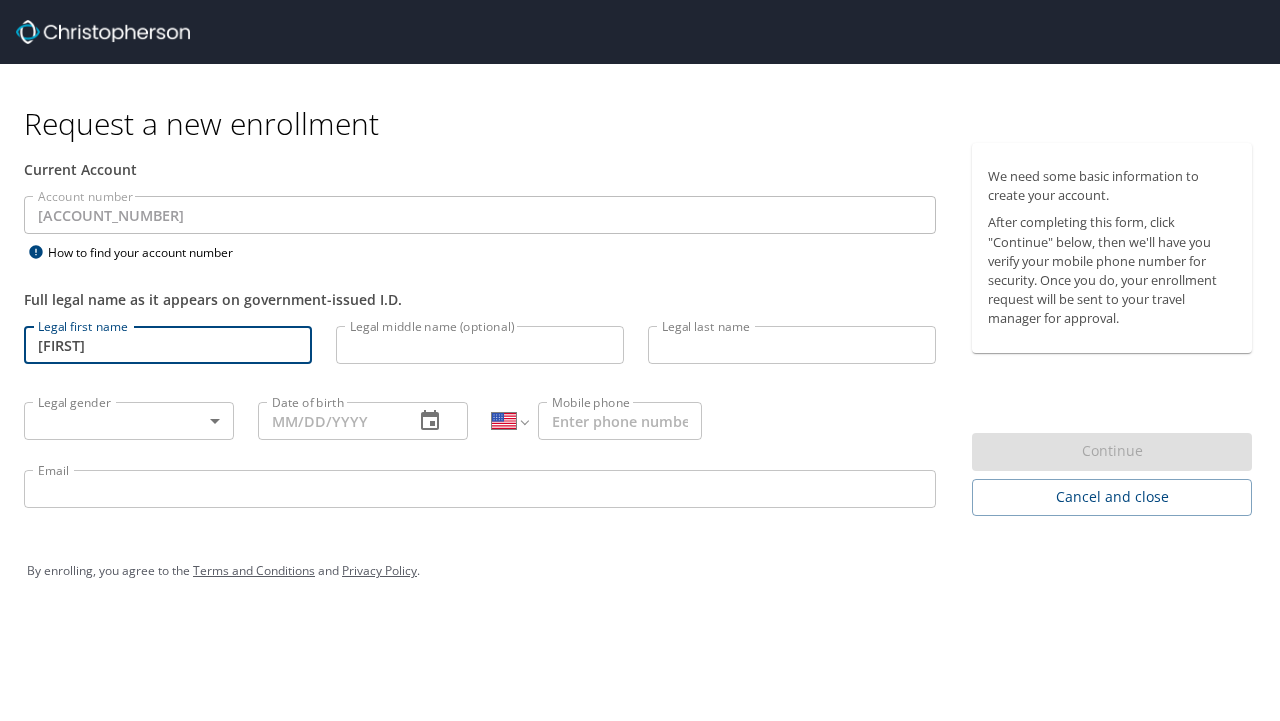 type on "[FIRST]" 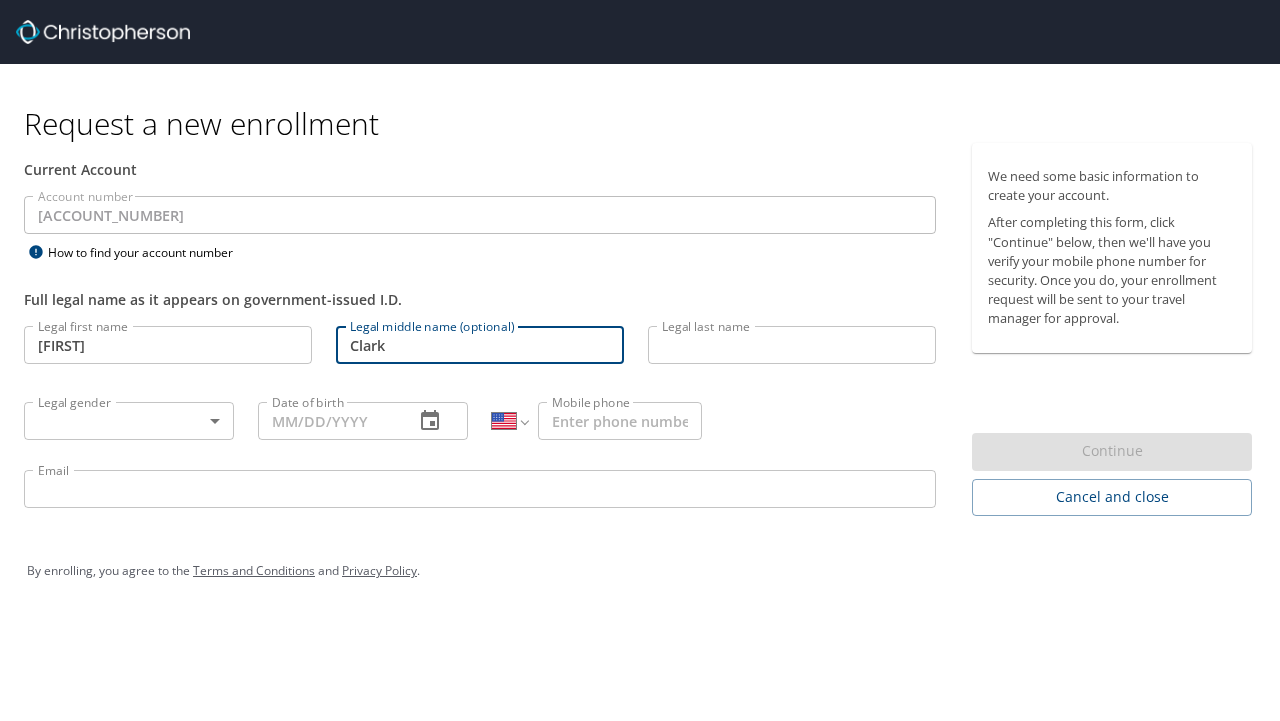 type on "Clark" 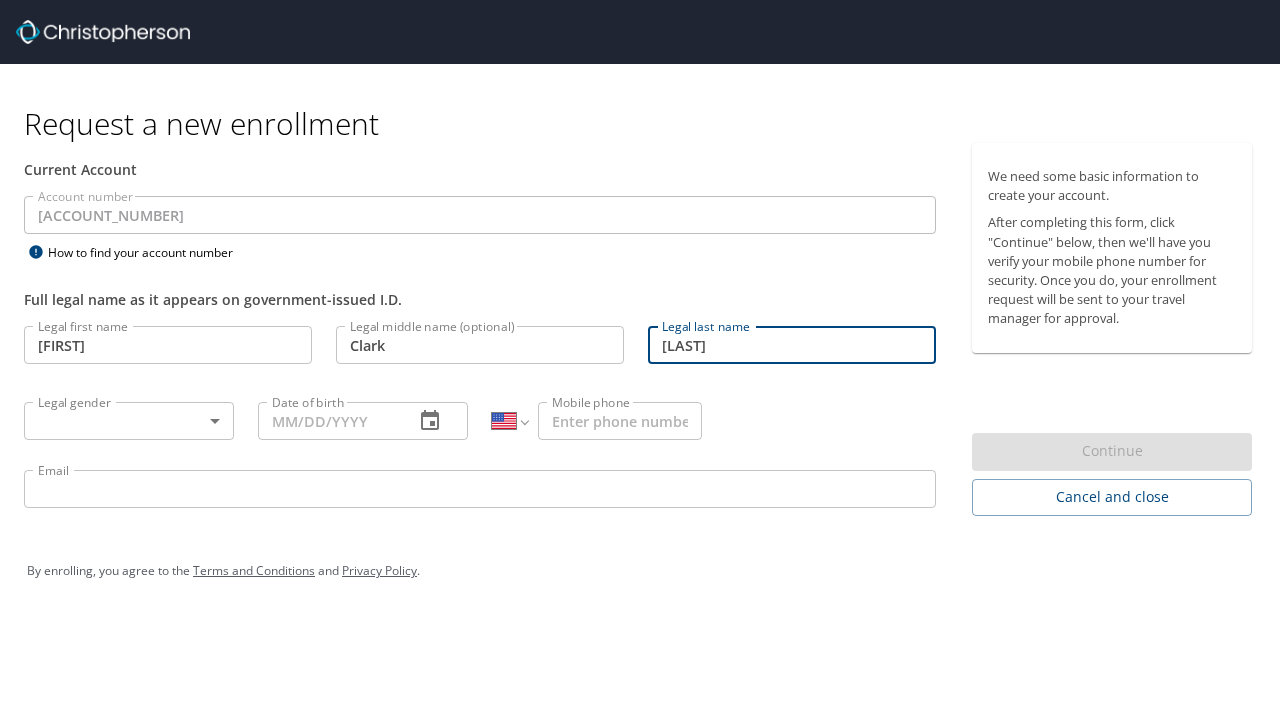 type on "[LAST]" 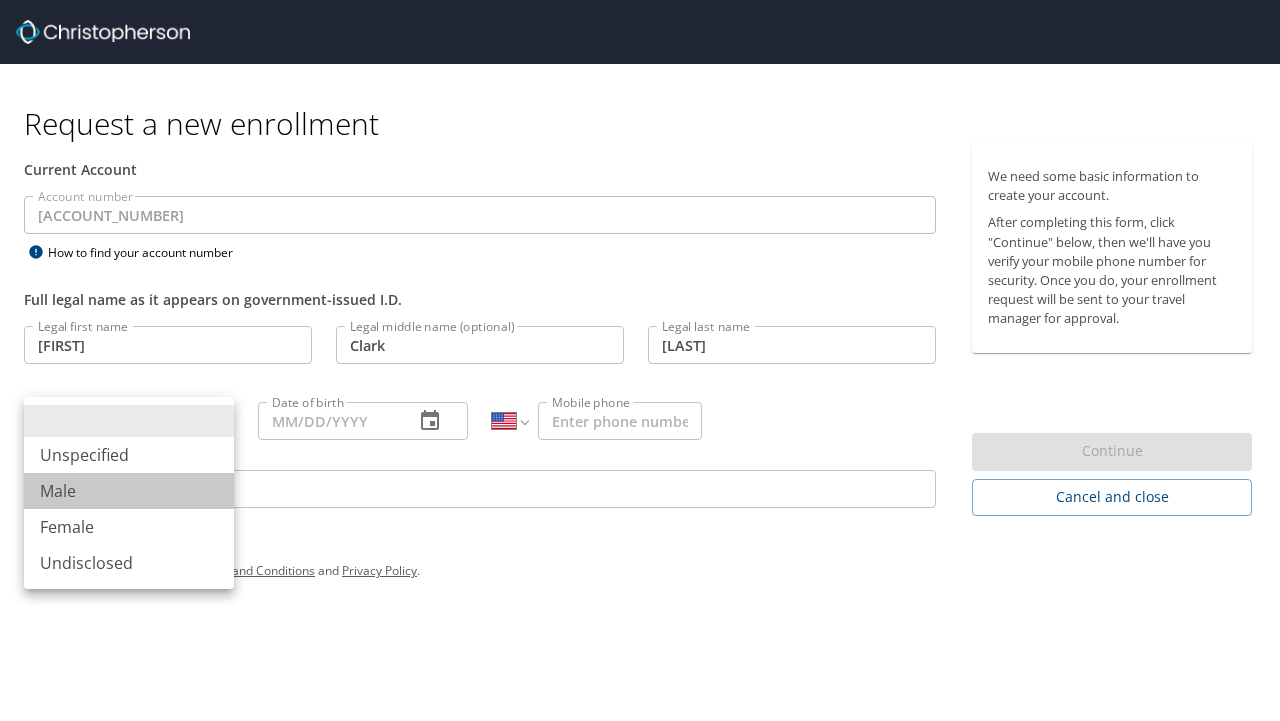 click on "Male" at bounding box center (129, 491) 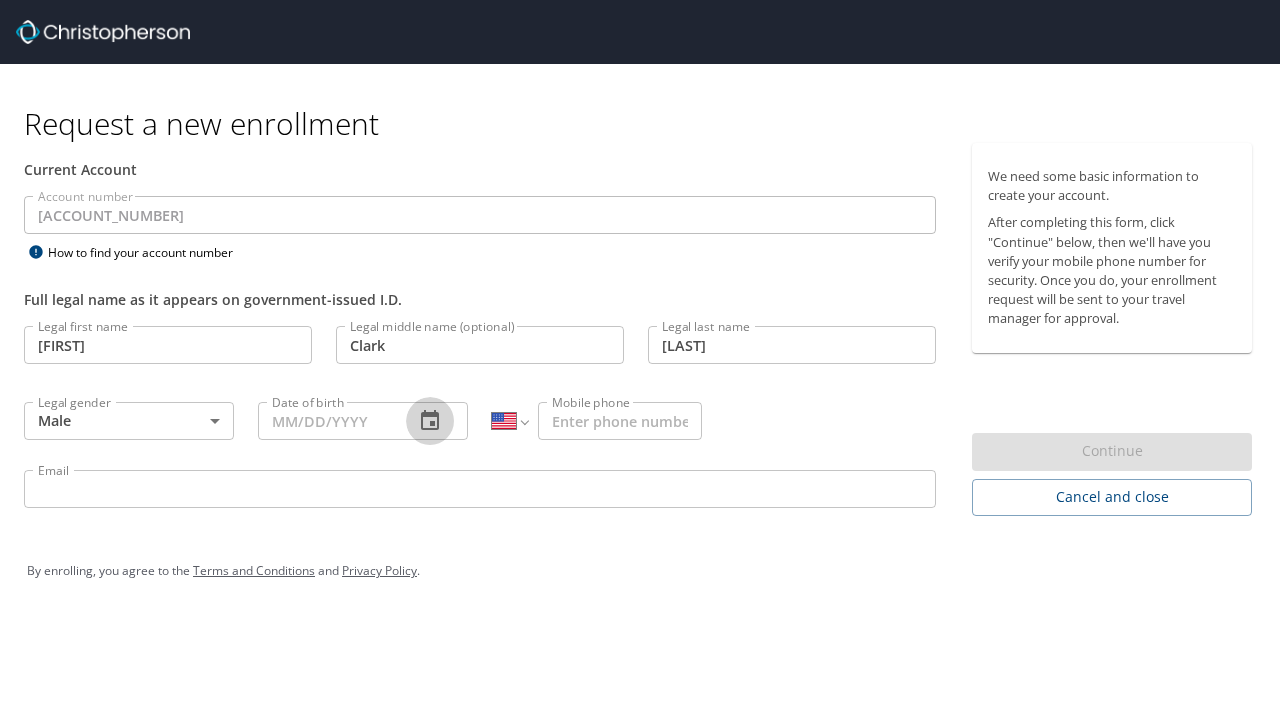click 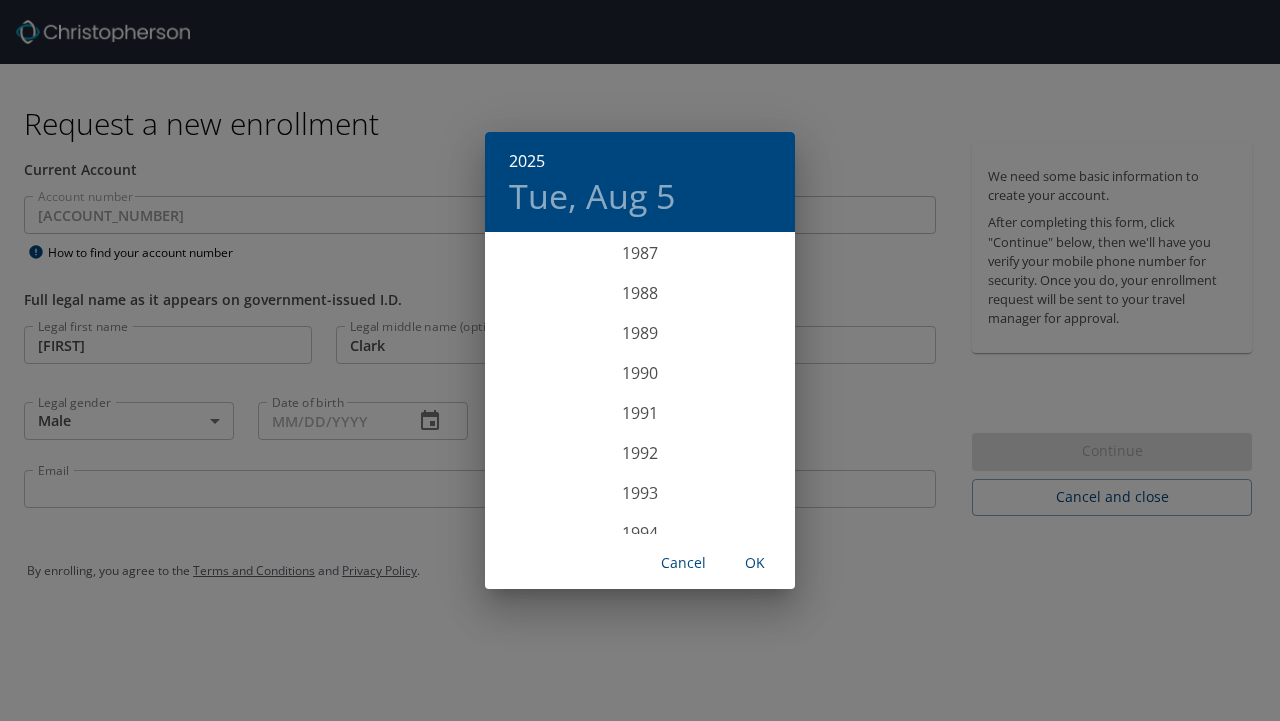 scroll, scrollTop: 3549, scrollLeft: 0, axis: vertical 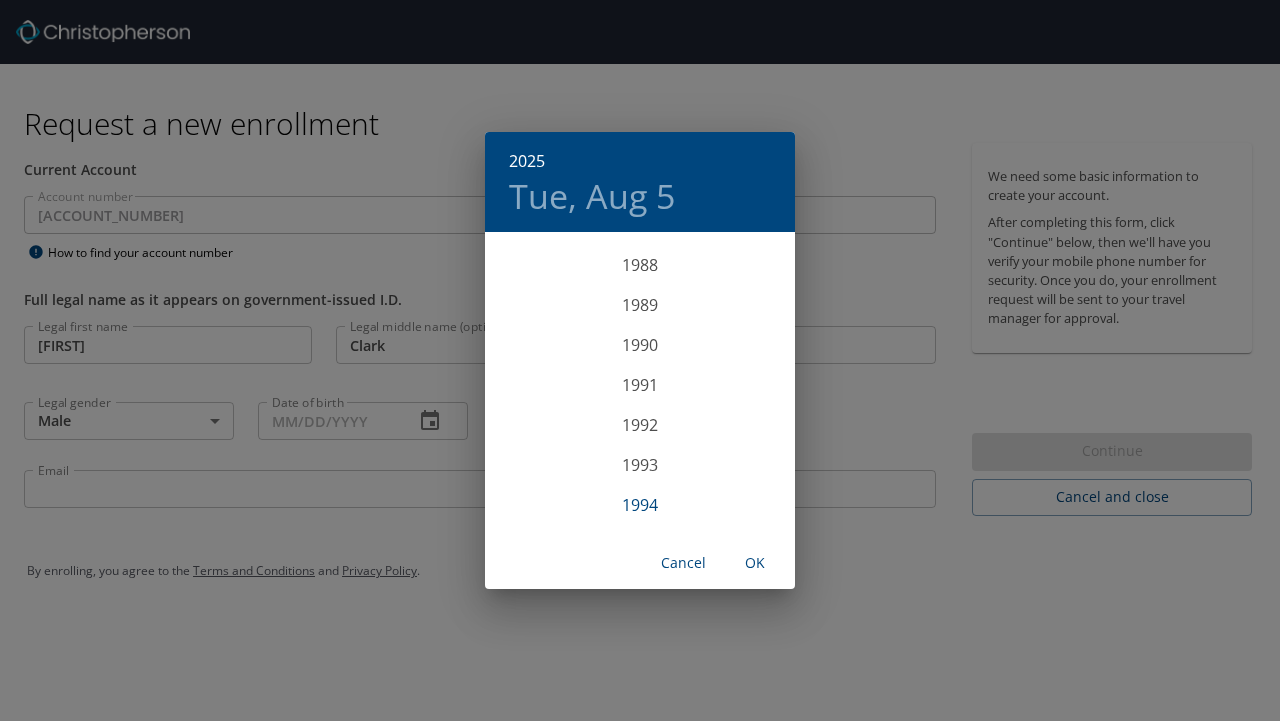 click on "1994" at bounding box center [640, 505] 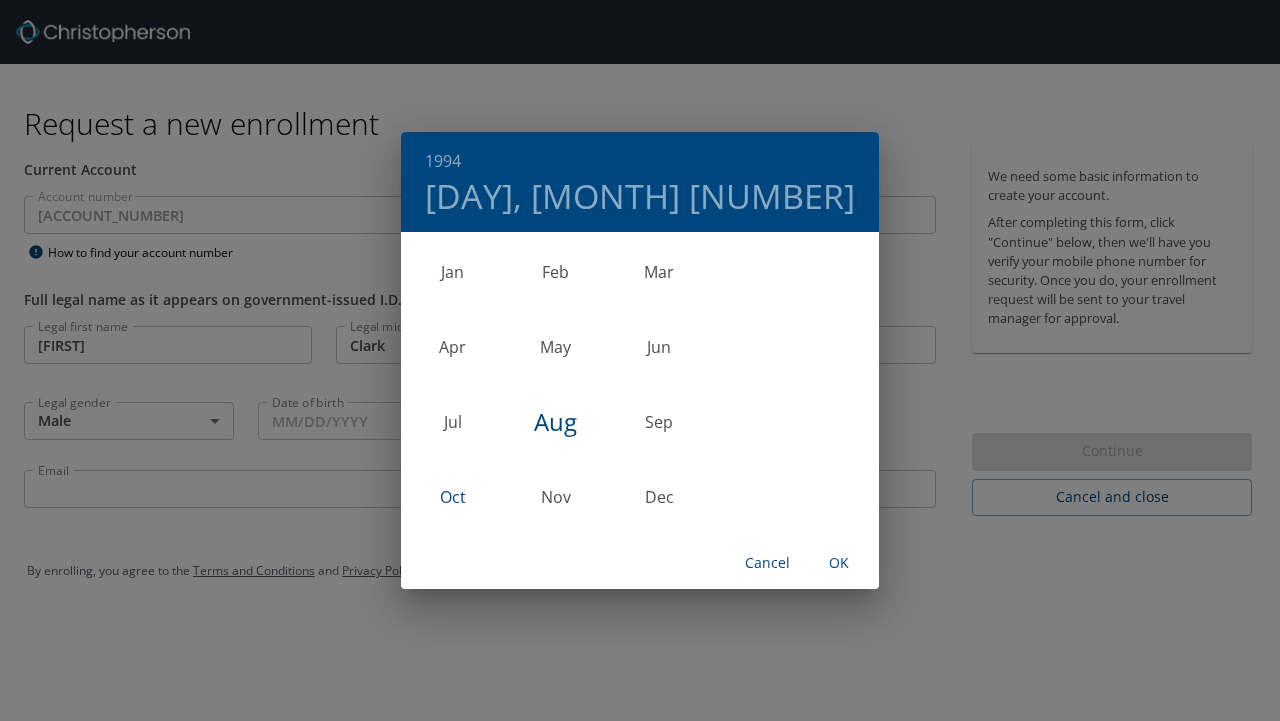click on "Oct" at bounding box center [452, 496] 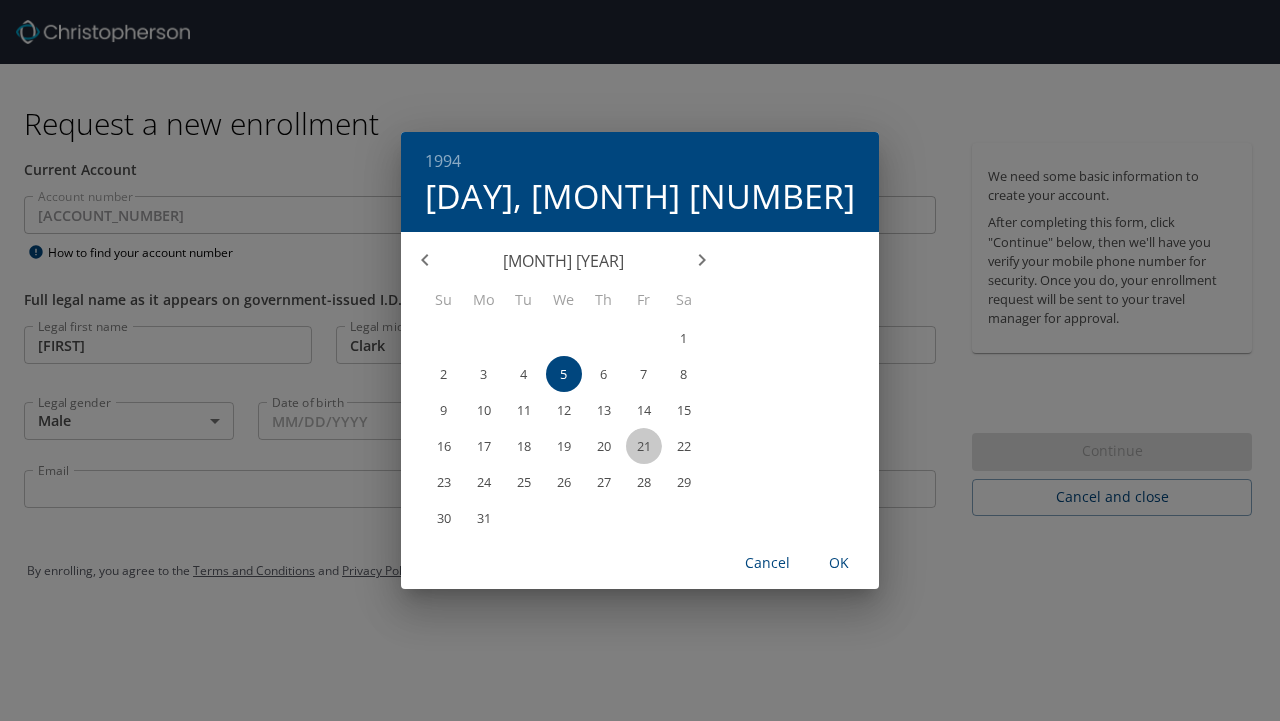 click on "21" at bounding box center (644, 446) 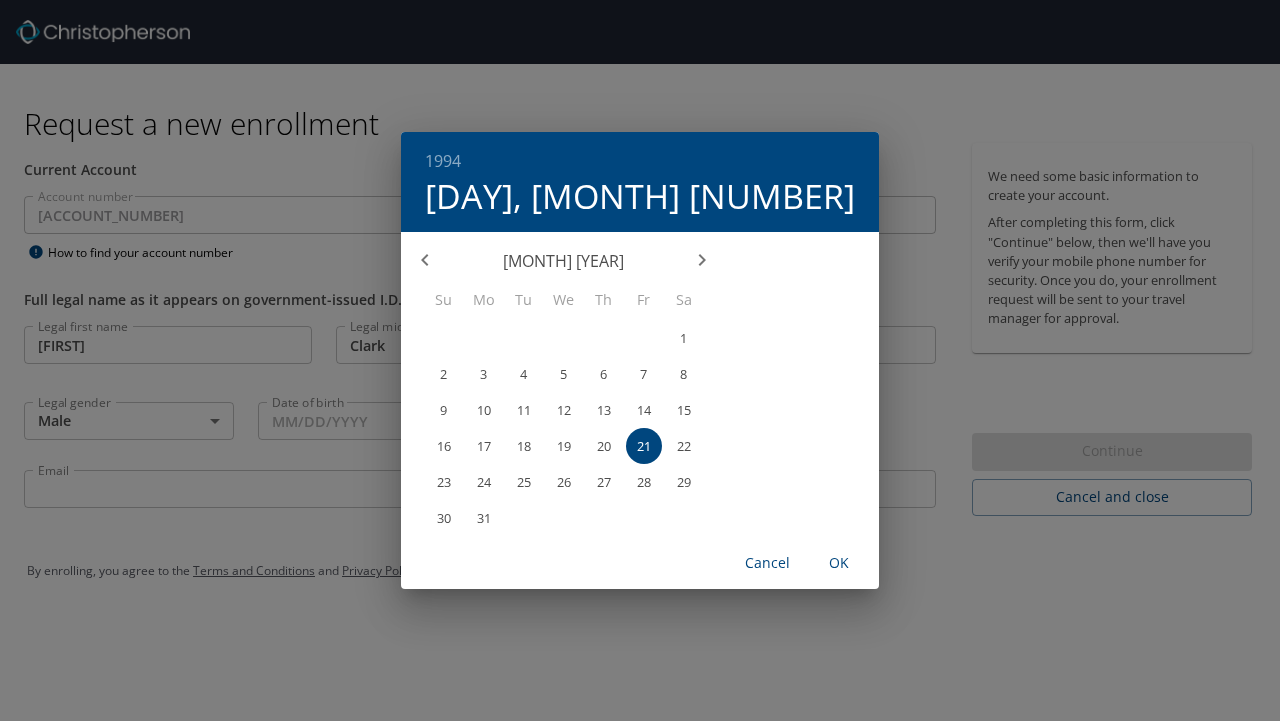 click on "OK" at bounding box center [839, 563] 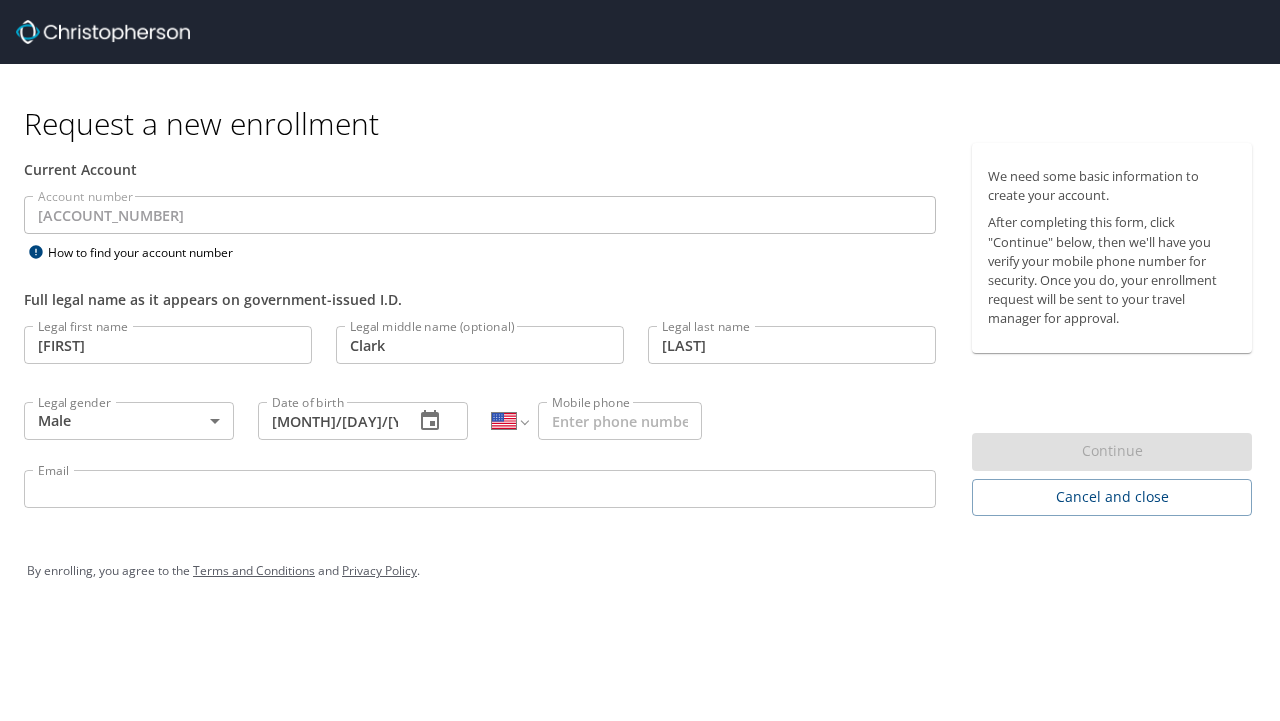 click on "Mobile phone" at bounding box center [620, 421] 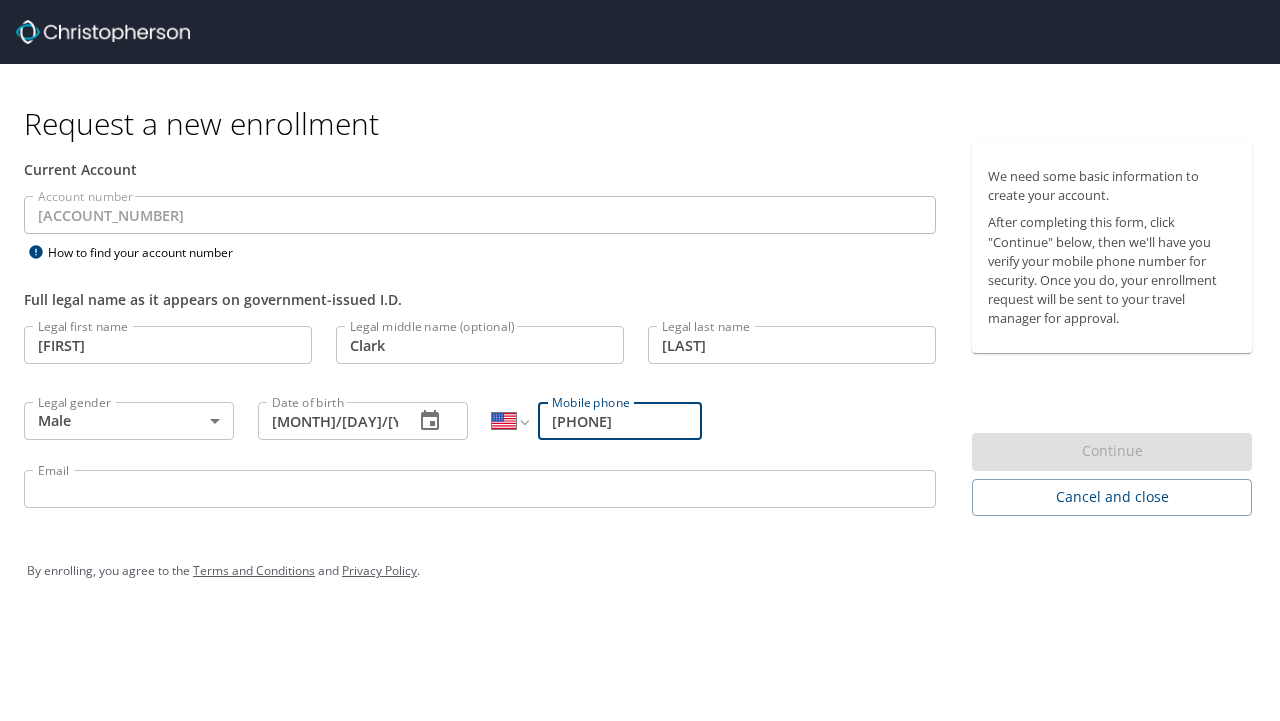 type on "[PHONE]" 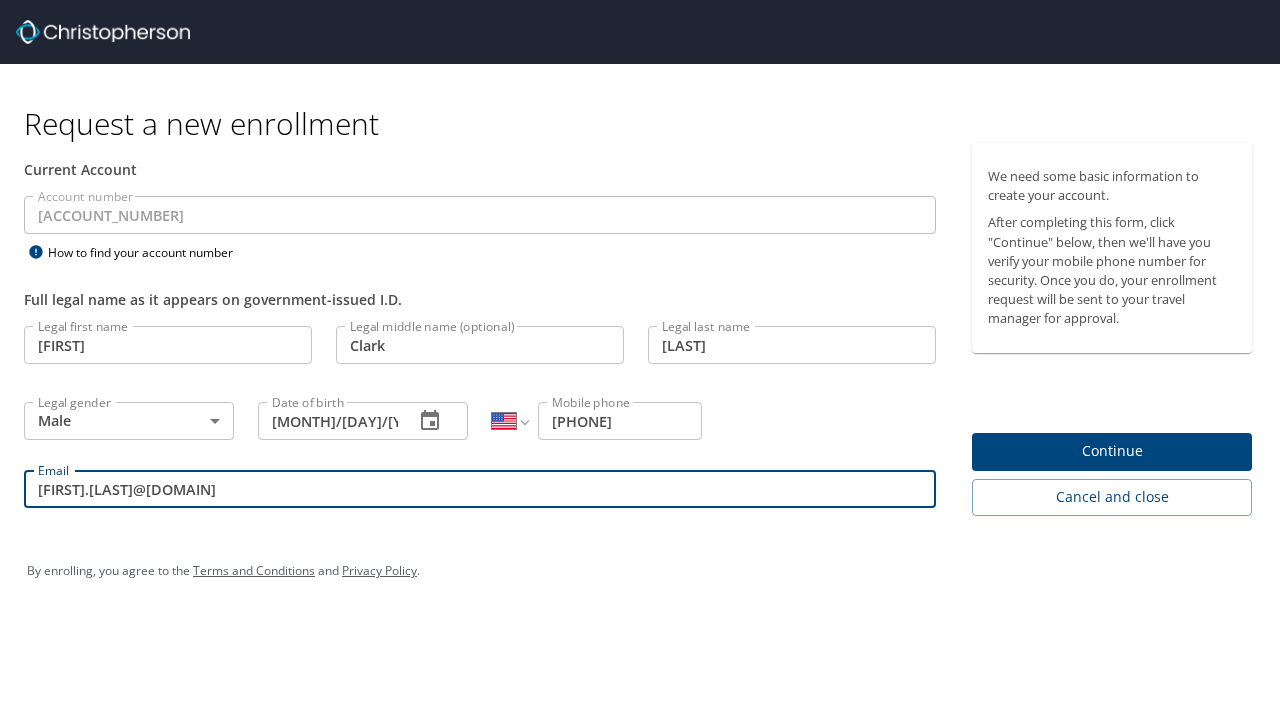 type on "[FIRST].[LAST]@[DOMAIN]" 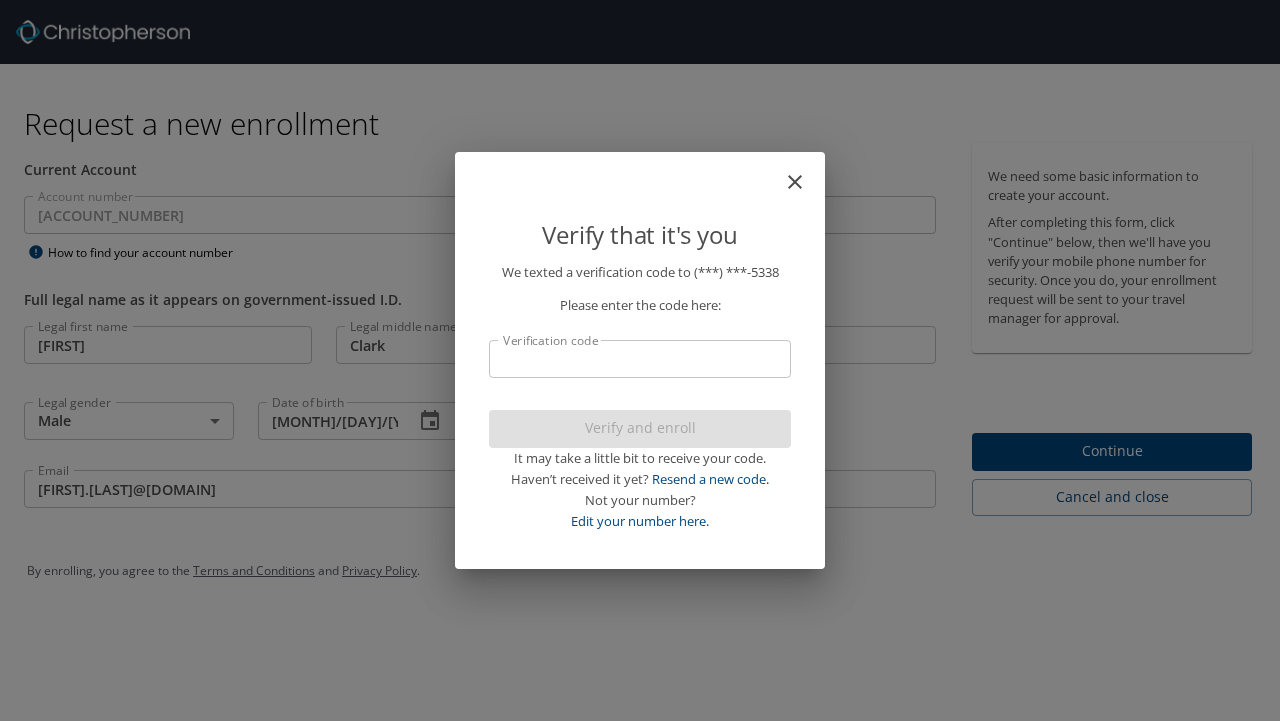 click on "Verification code" at bounding box center (640, 359) 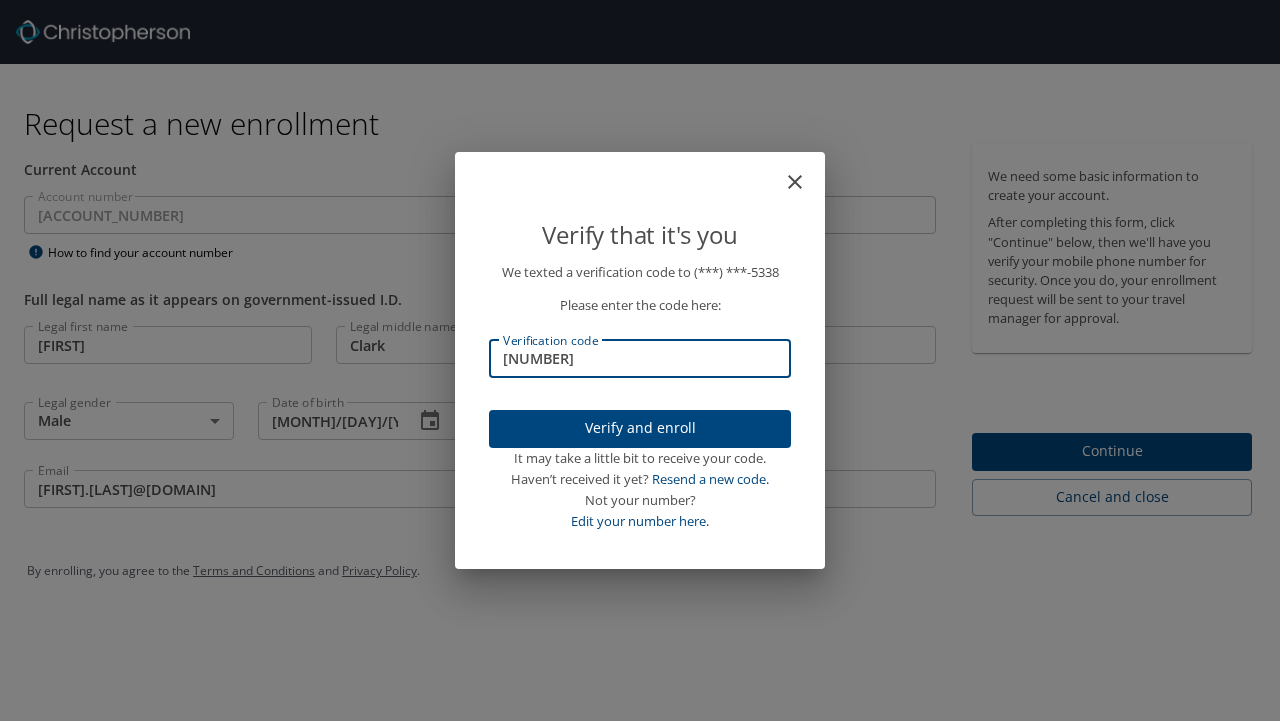 type on "[NUMBER]" 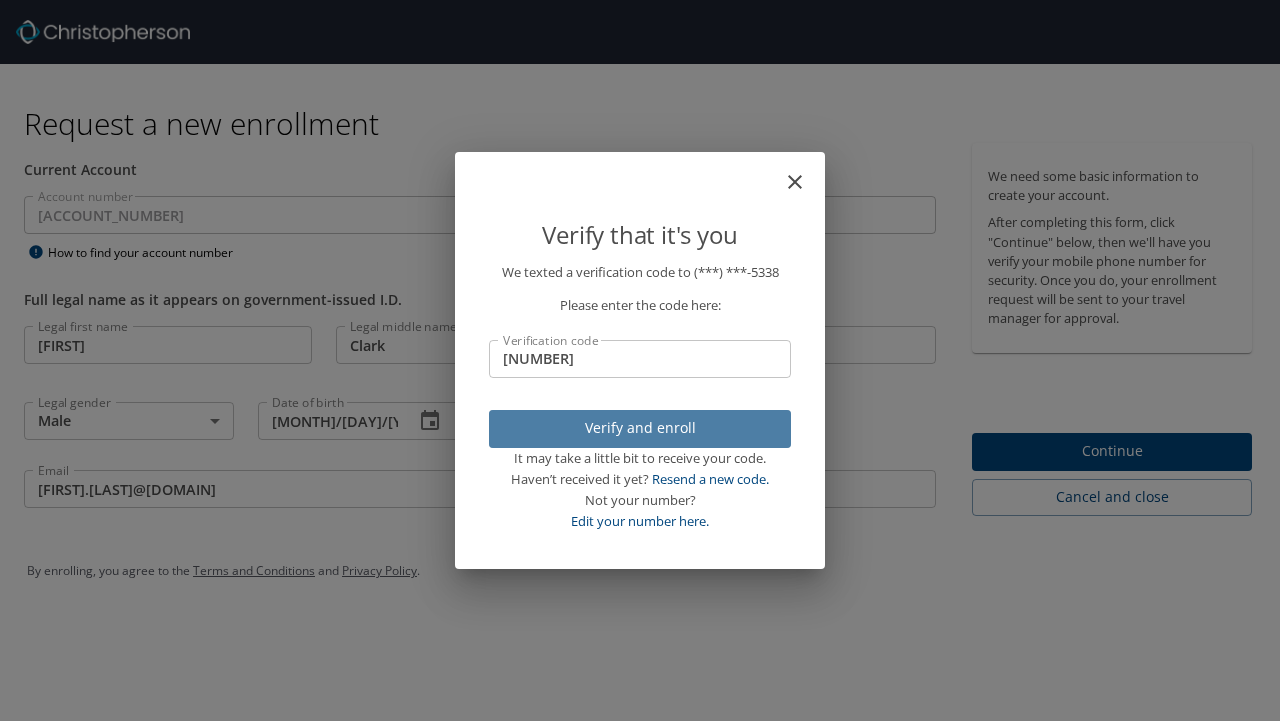 click on "Verify and enroll" at bounding box center (640, 428) 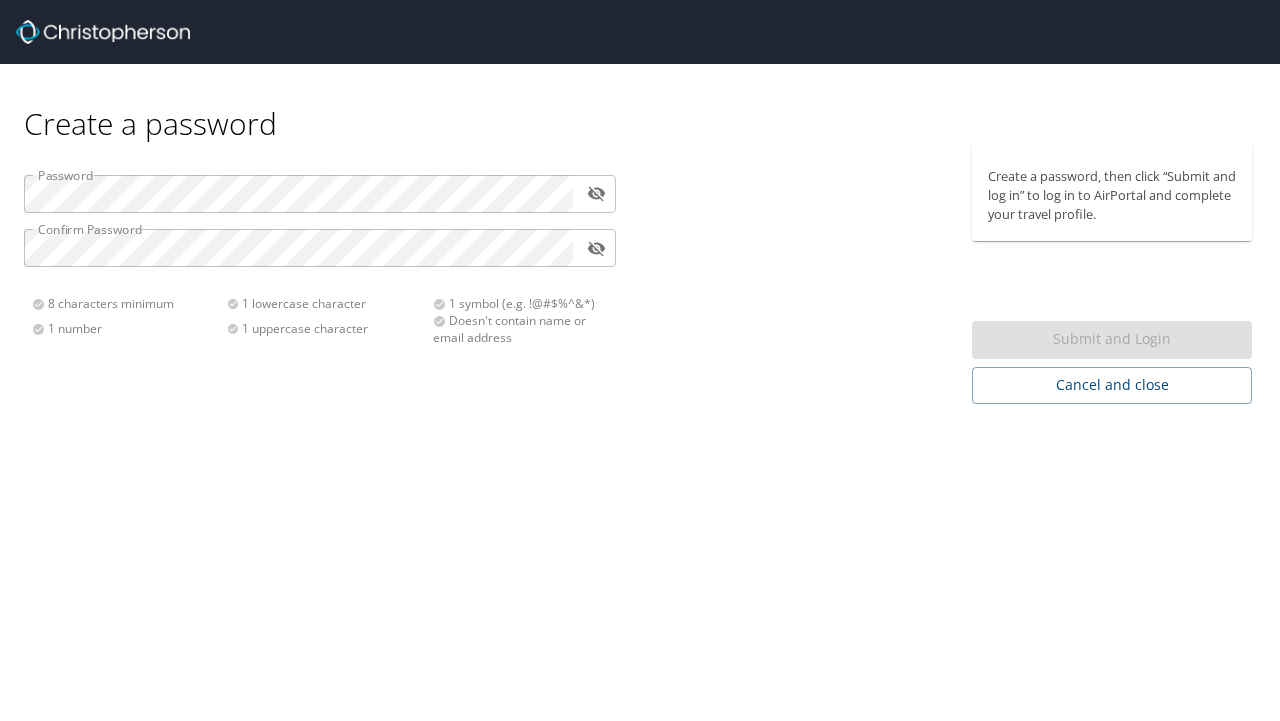 scroll, scrollTop: 0, scrollLeft: 0, axis: both 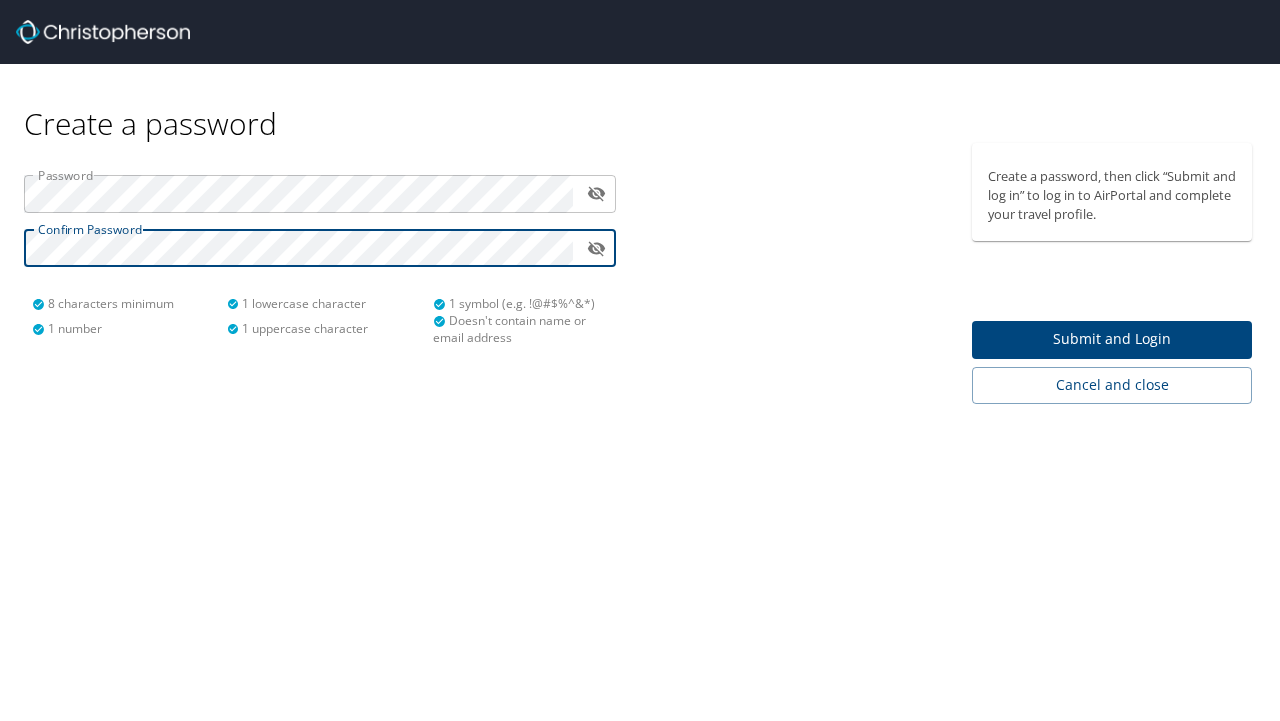 click on "Submit and Login" at bounding box center (1112, 339) 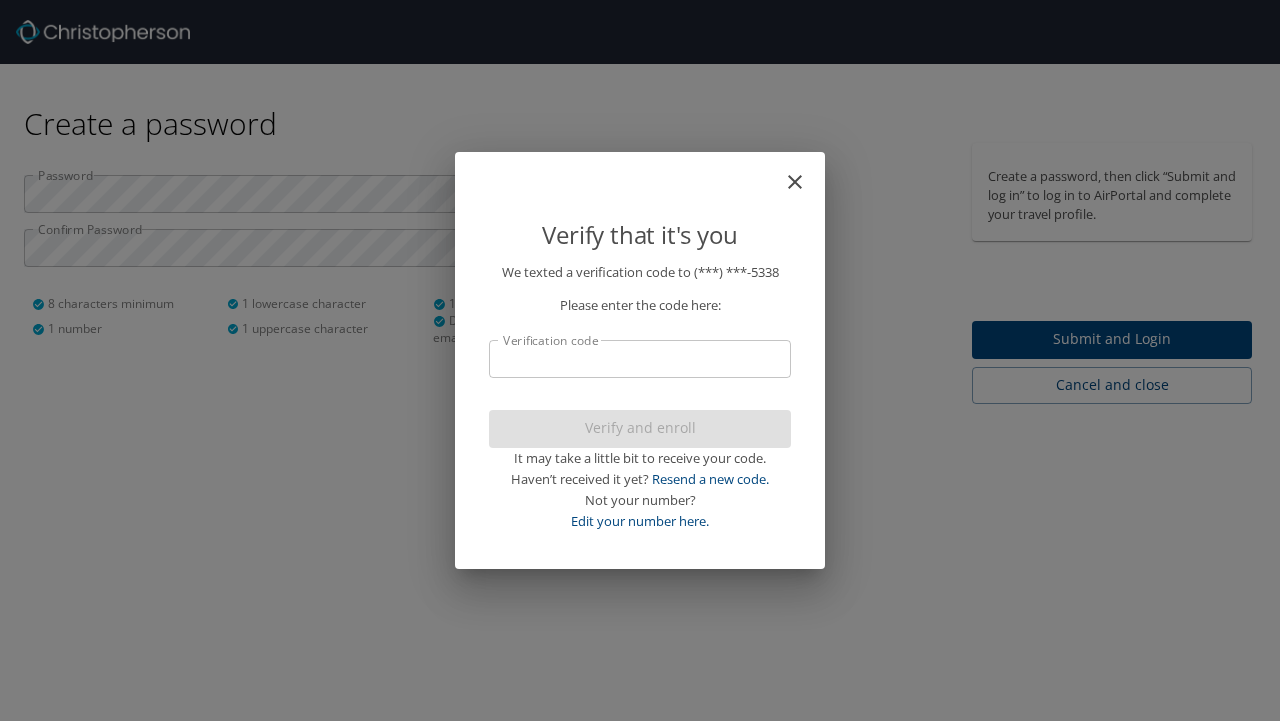 click on "Verification code" at bounding box center [640, 359] 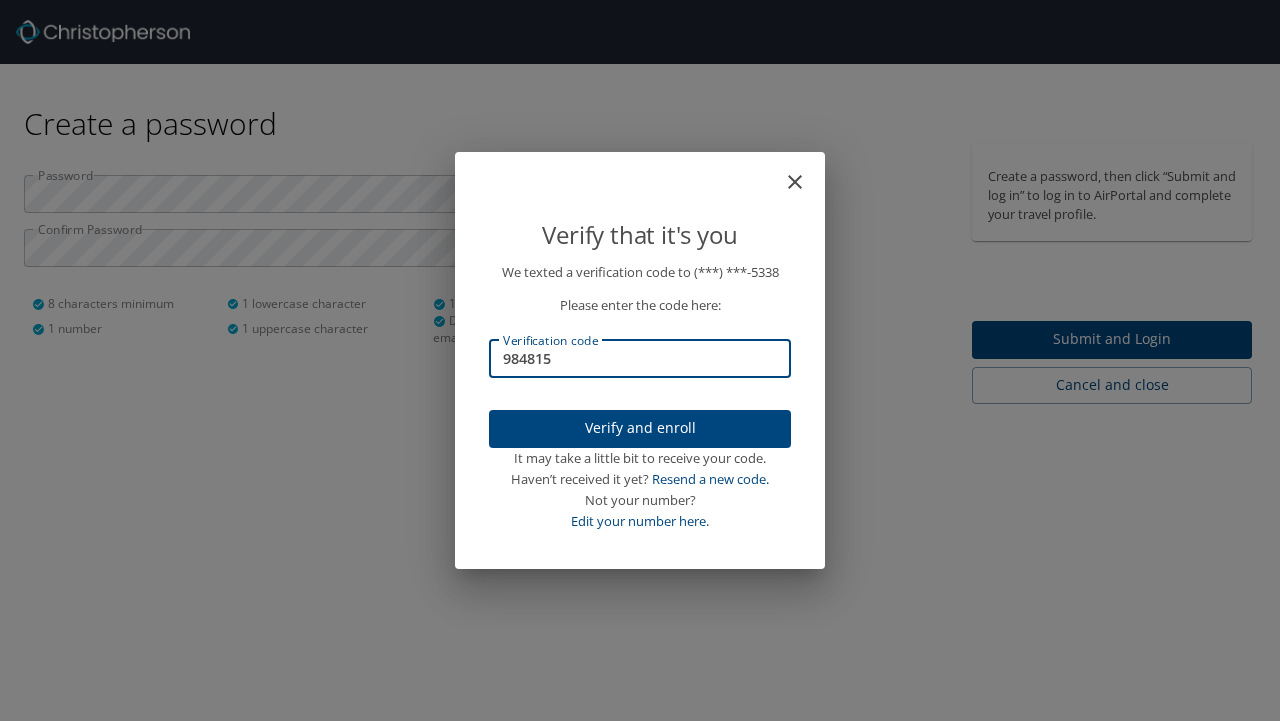 type on "984815" 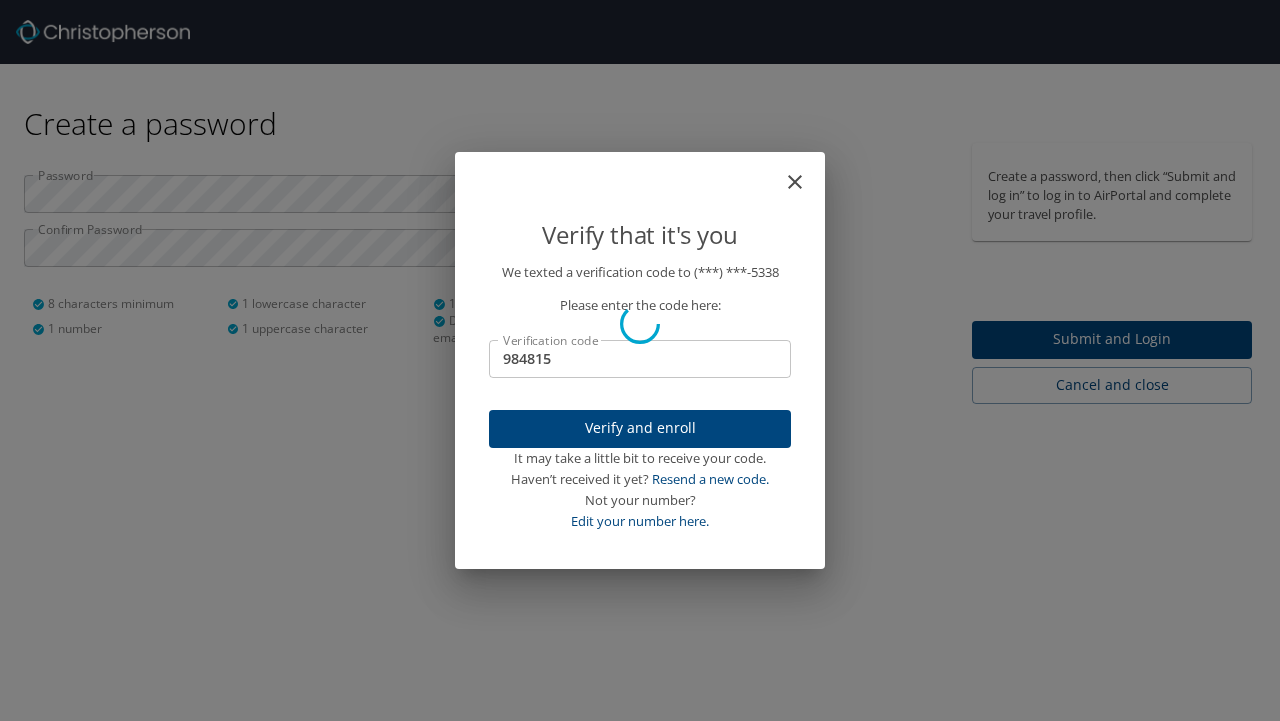type 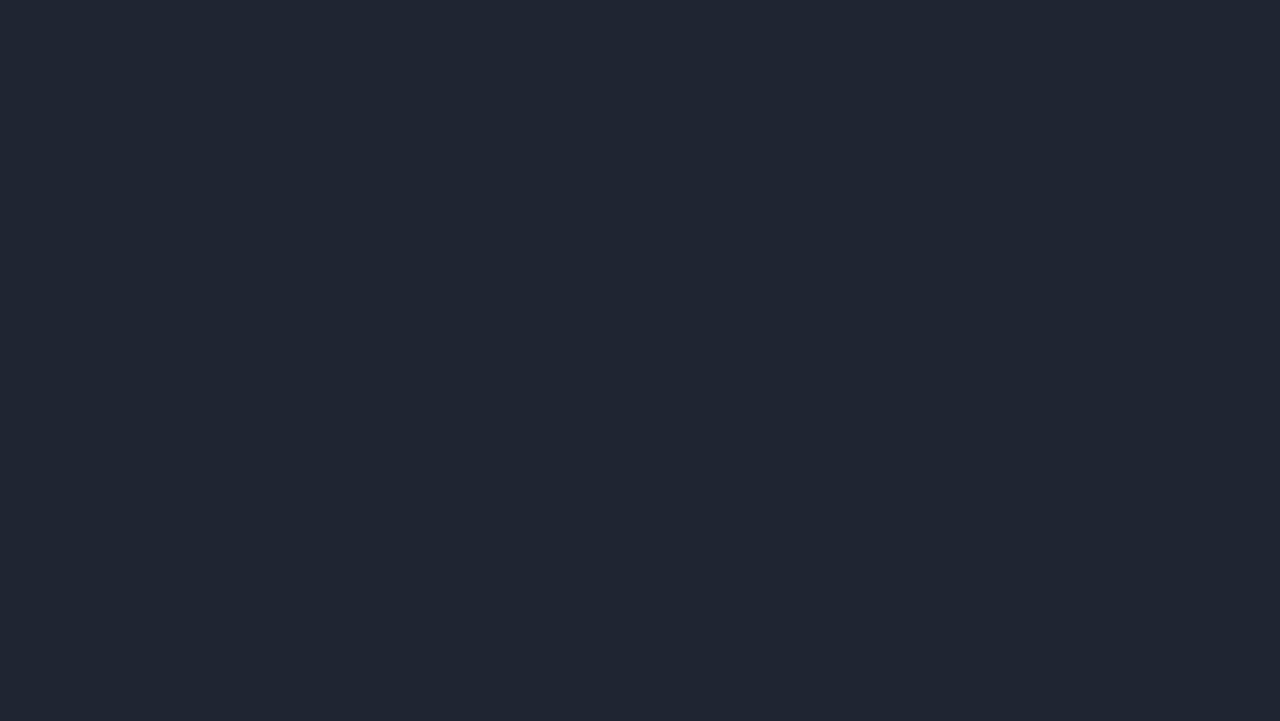 scroll, scrollTop: 0, scrollLeft: 0, axis: both 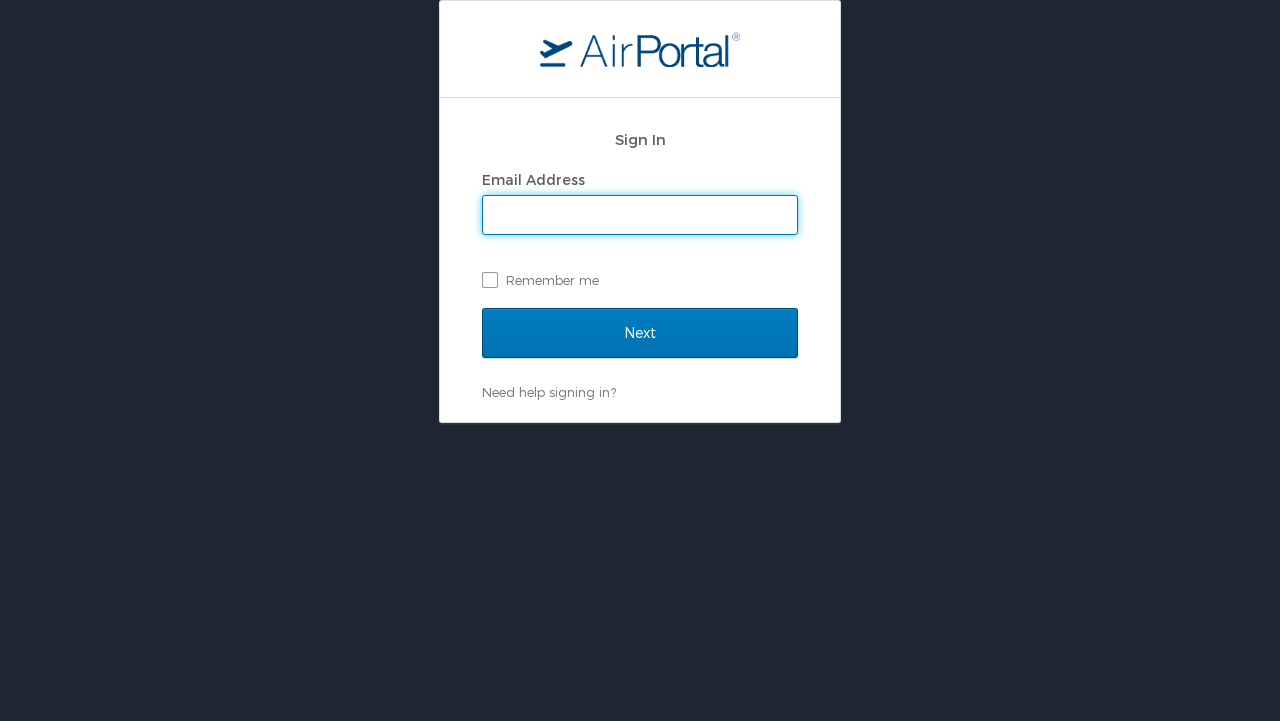 click on "Email Address" at bounding box center (640, 215) 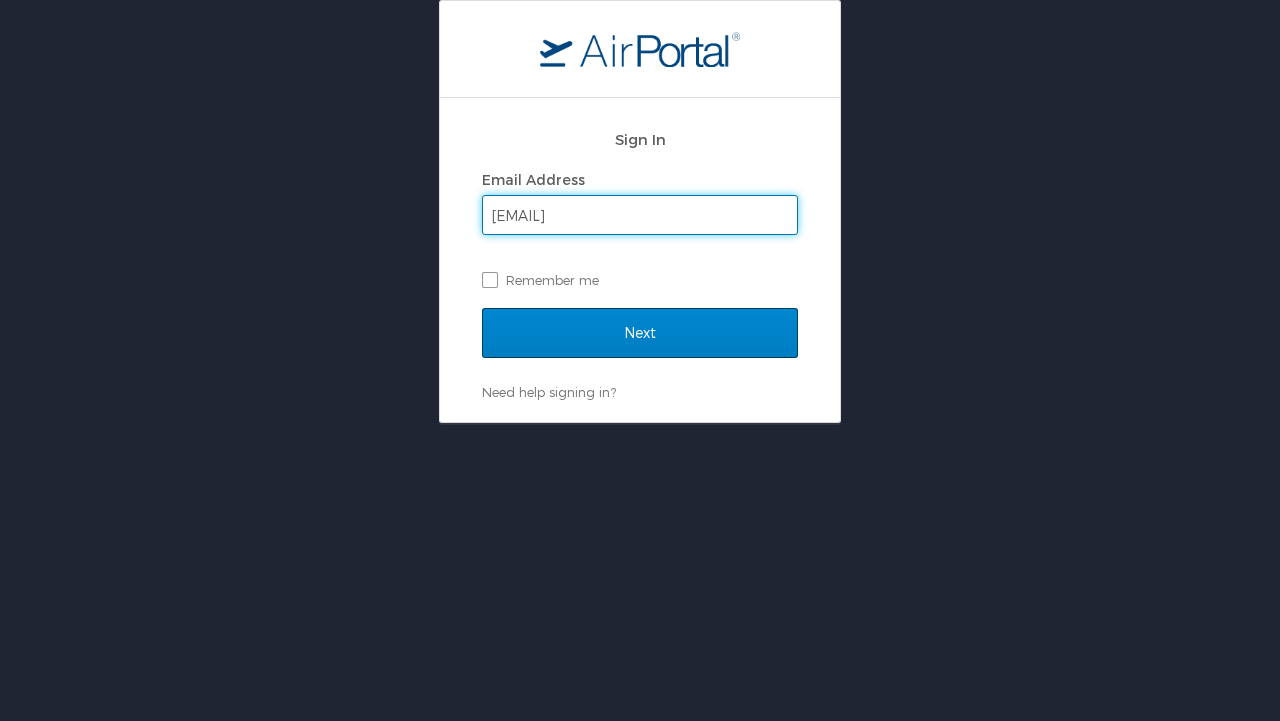 type on "[EMAIL]" 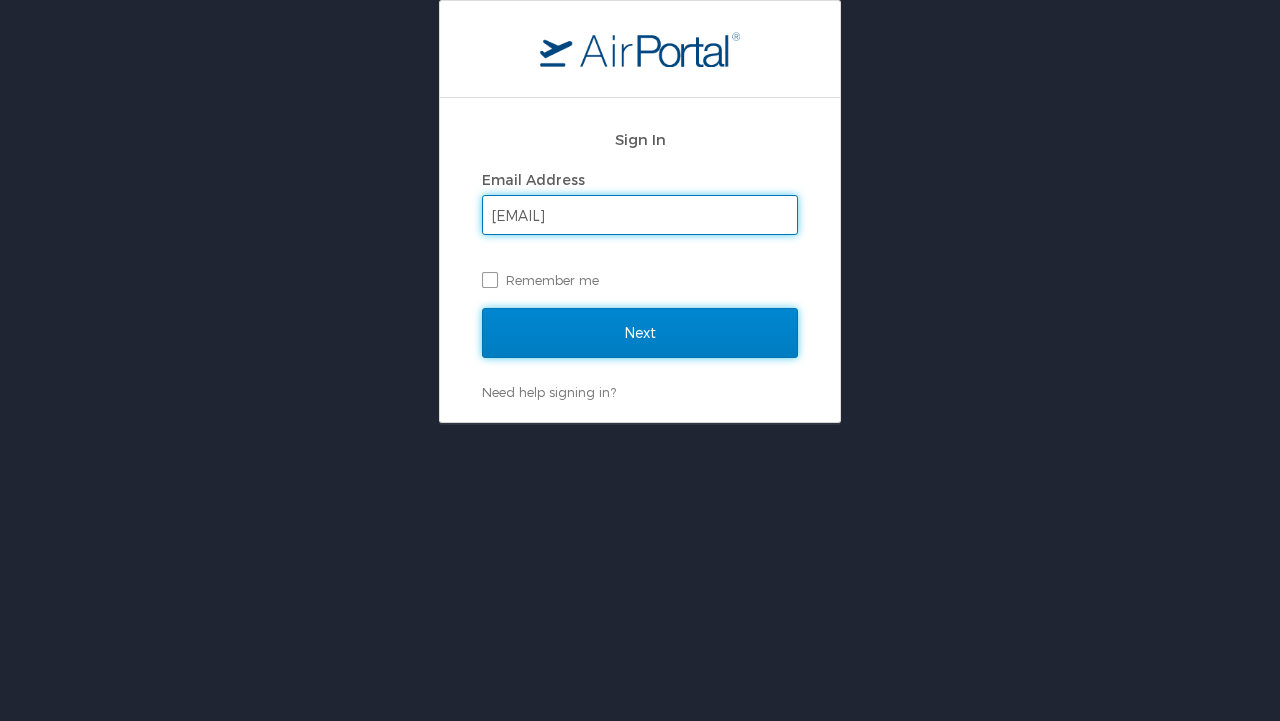click on "Next" at bounding box center [640, 333] 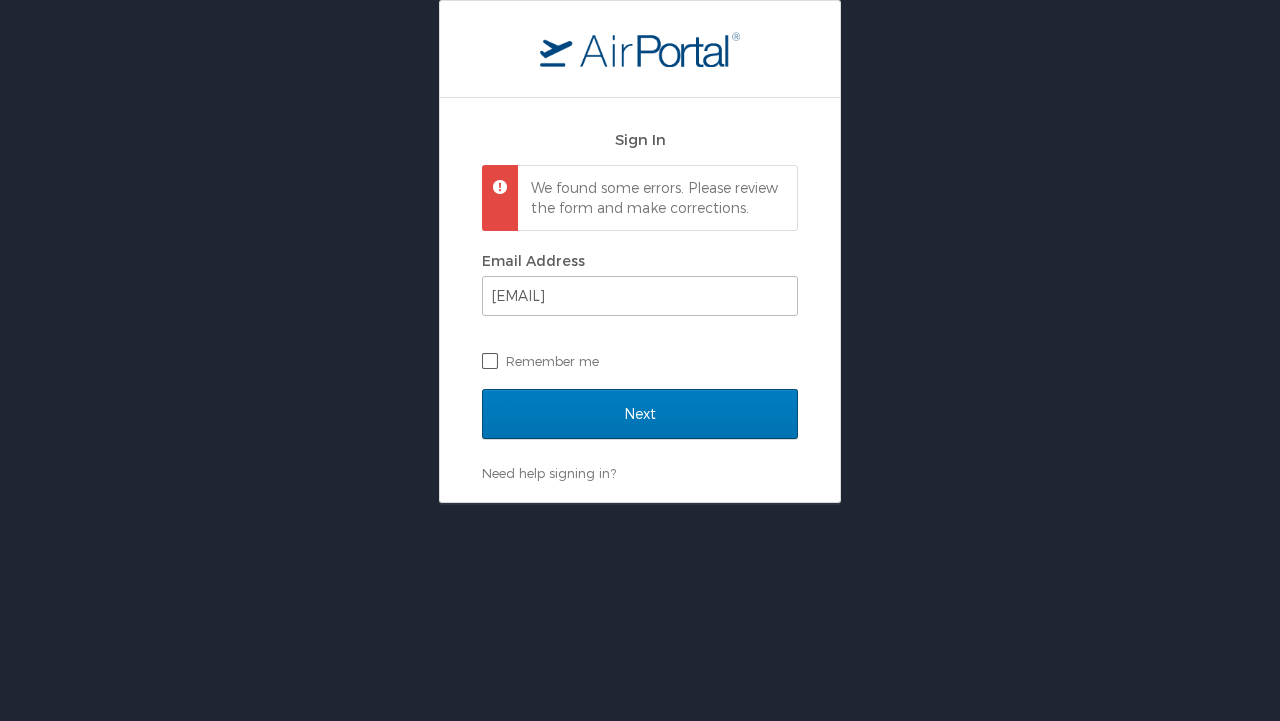 click on "Remember me" at bounding box center (640, 361) 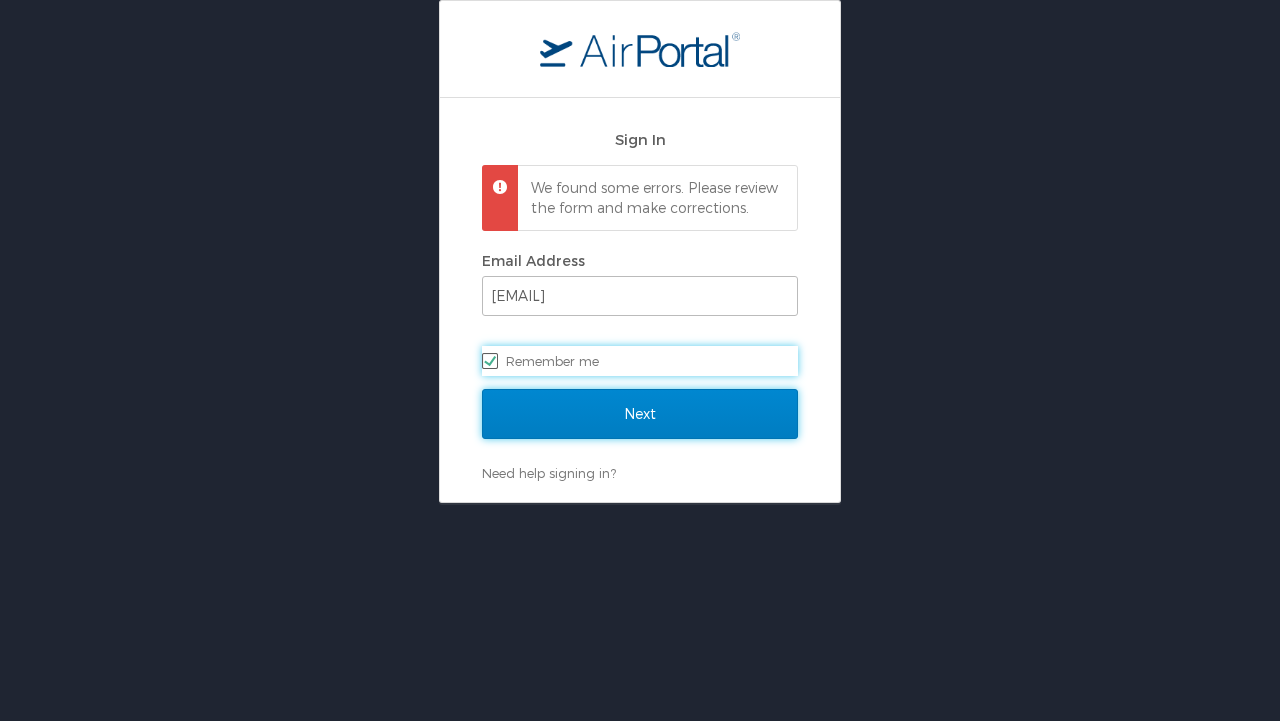 click on "Next" at bounding box center (640, 414) 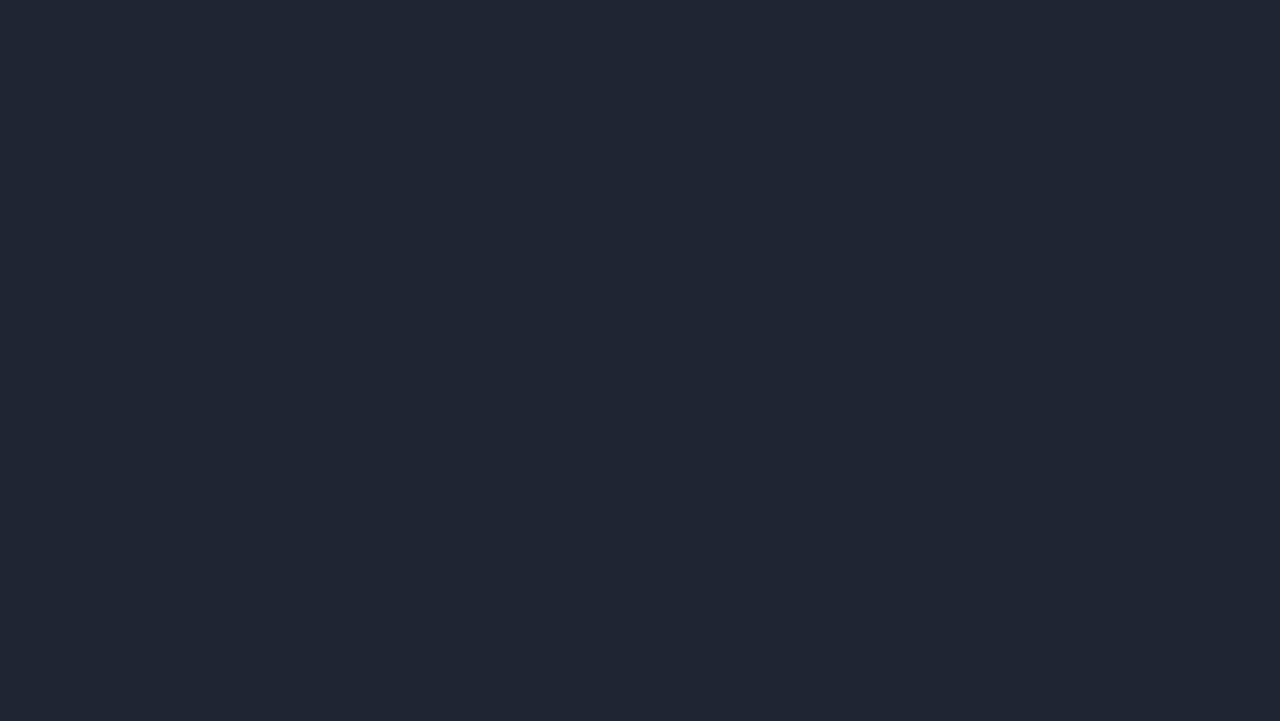 scroll, scrollTop: 0, scrollLeft: 0, axis: both 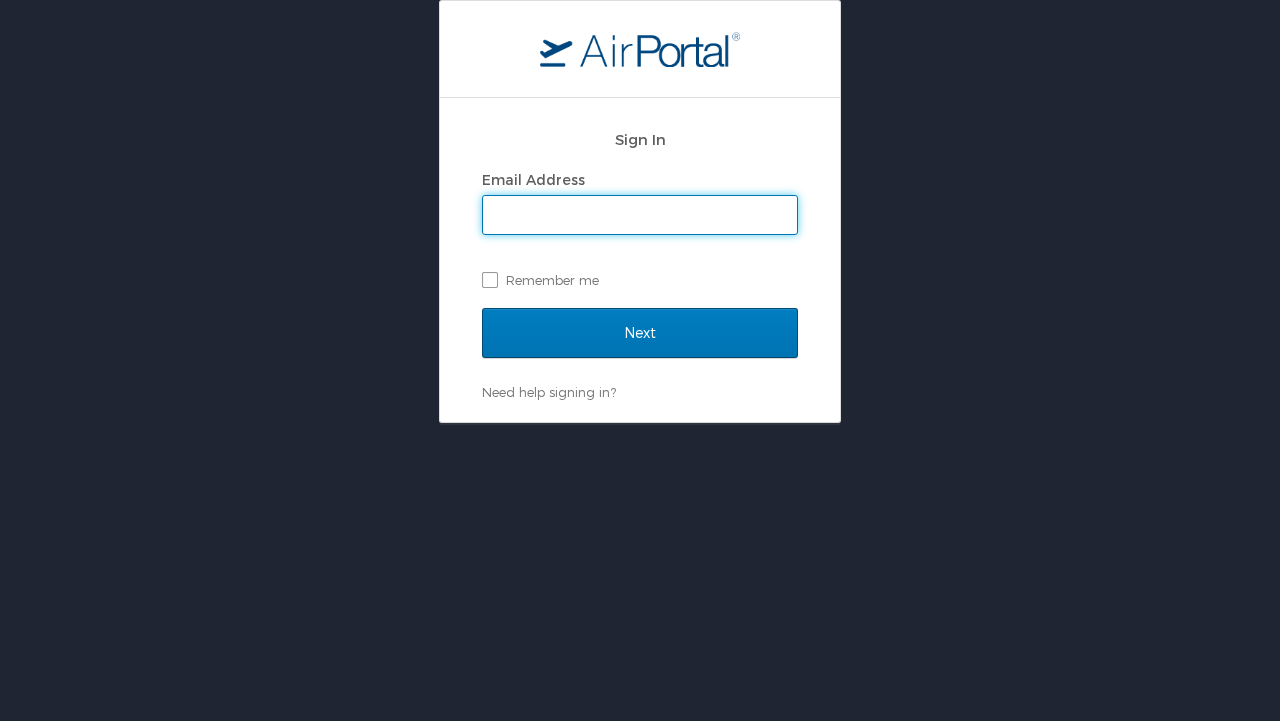 click on "Email Address" at bounding box center [640, 215] 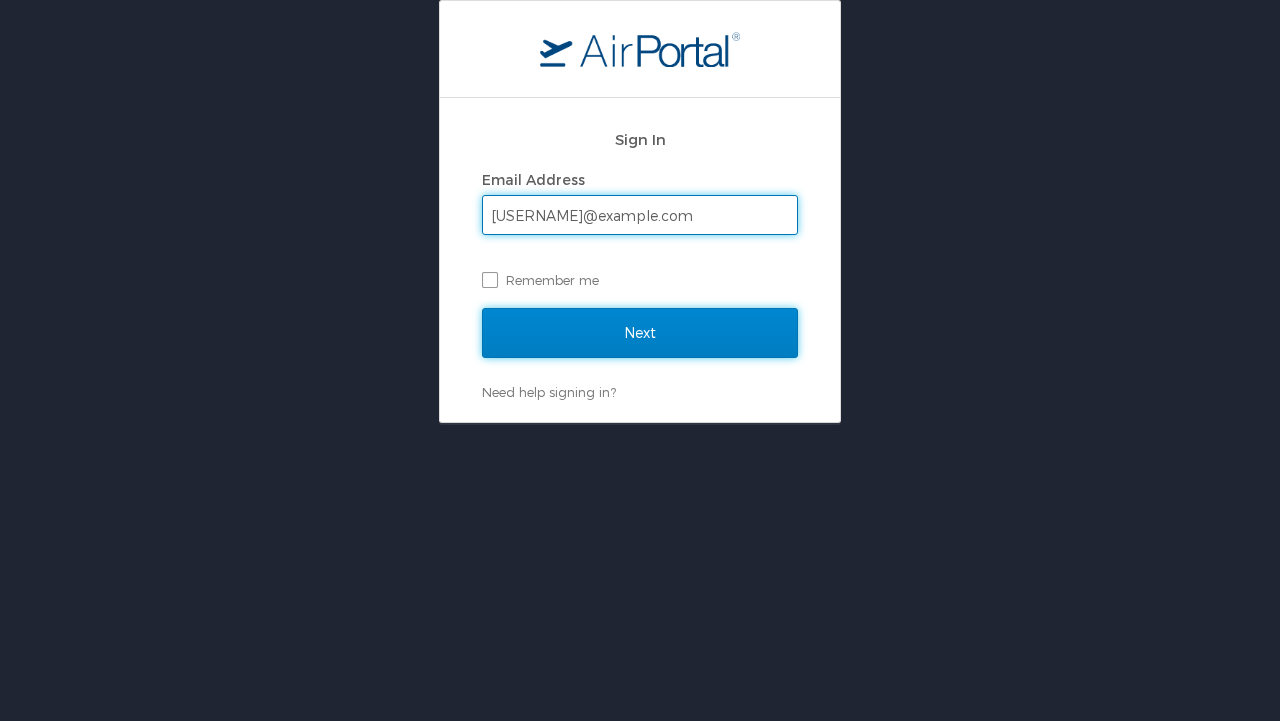 click on "Next" at bounding box center [640, 333] 